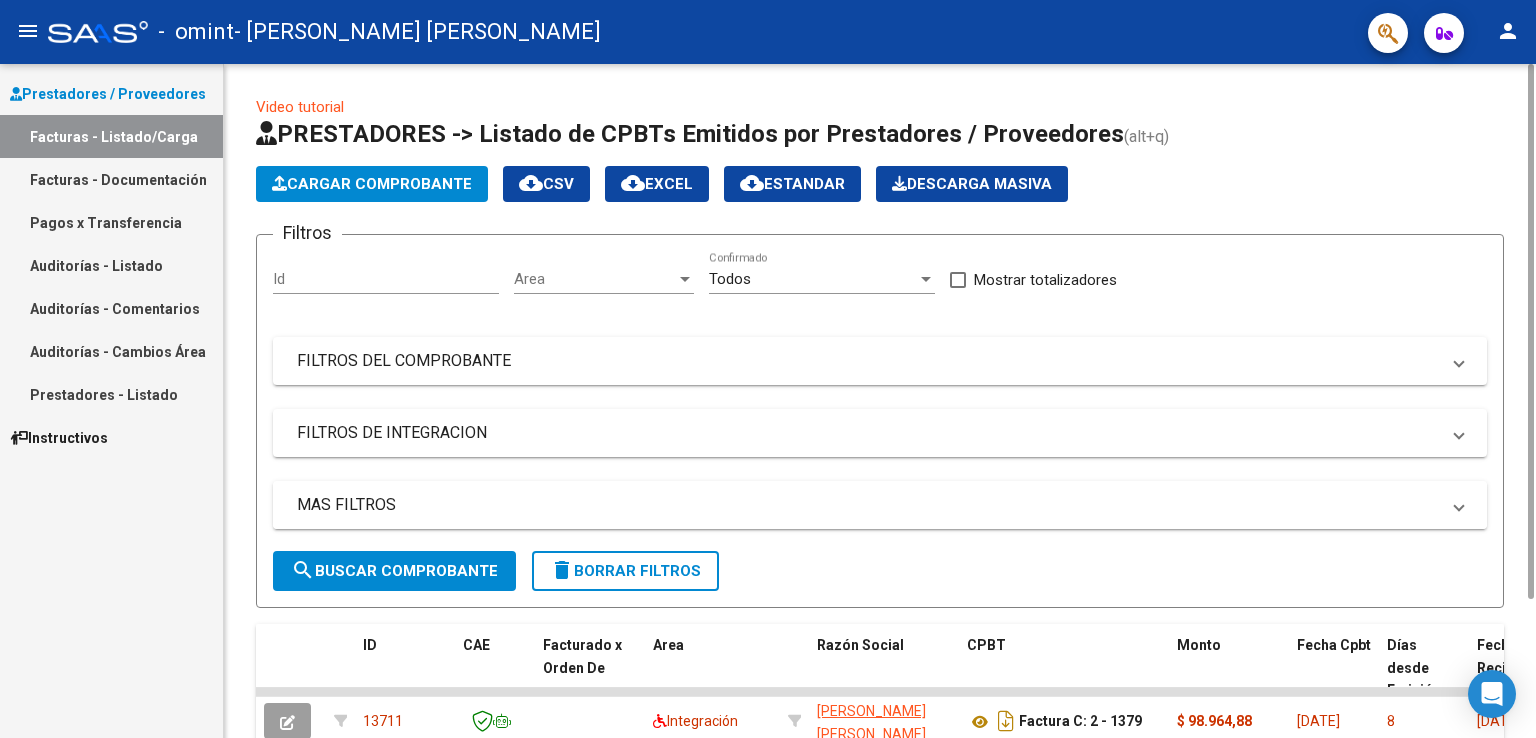 scroll, scrollTop: 0, scrollLeft: 0, axis: both 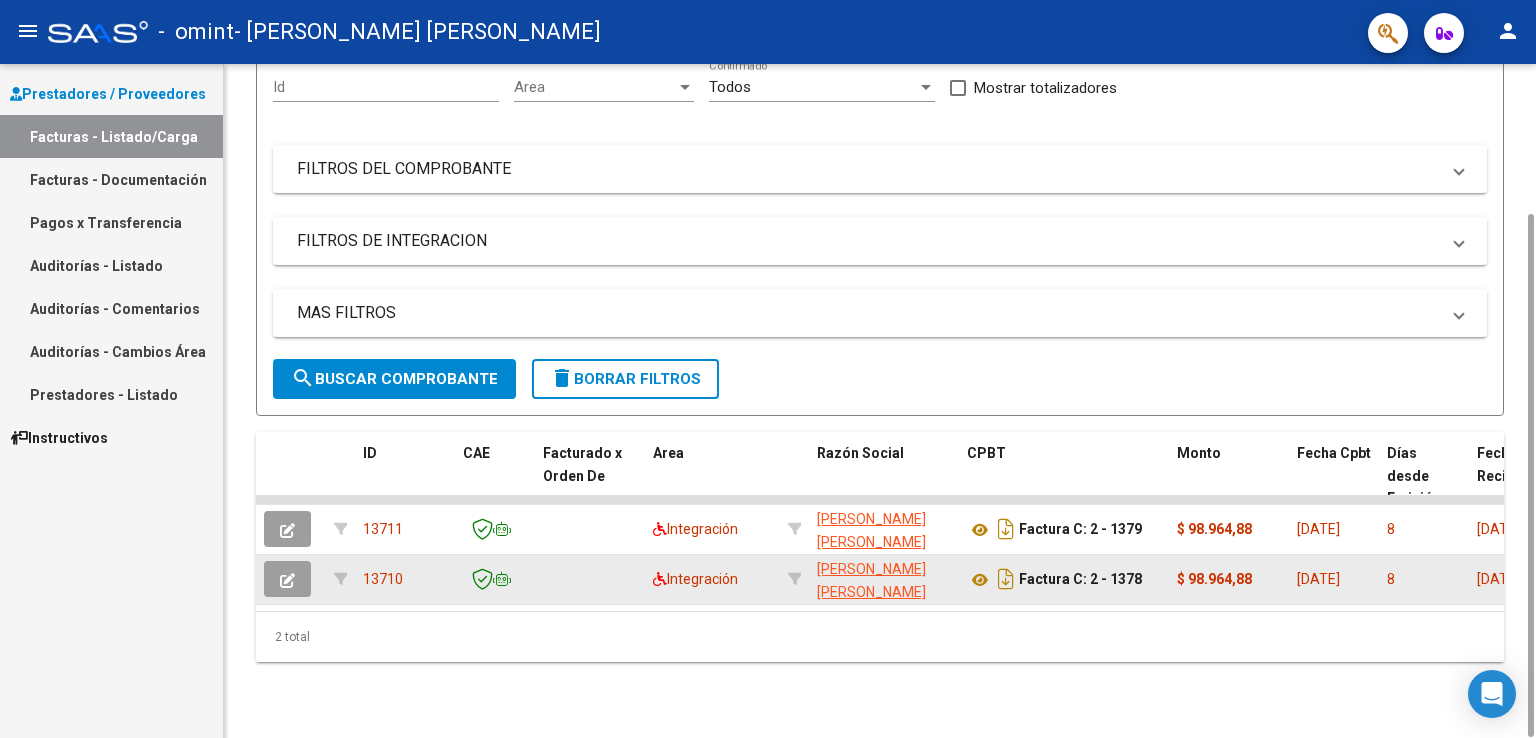 click 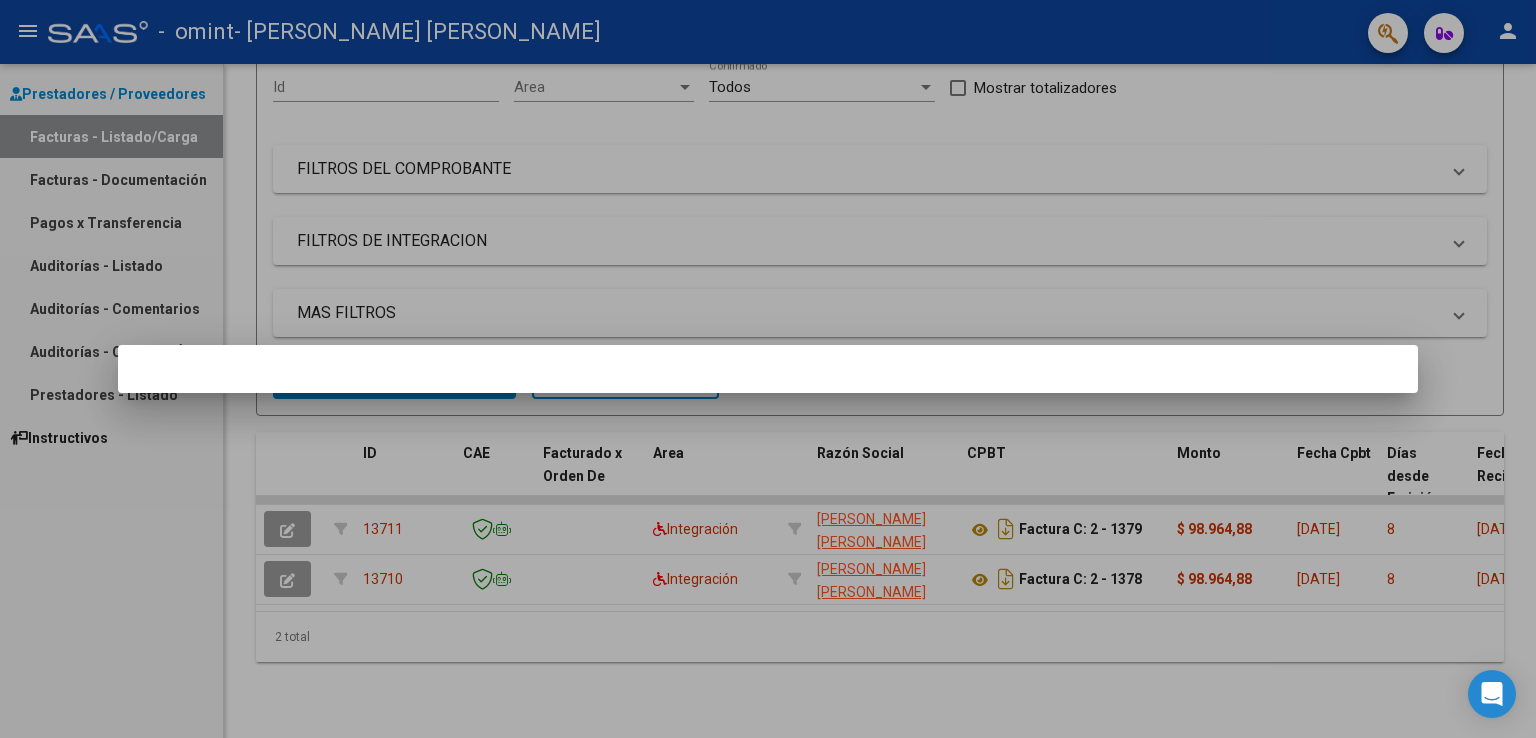 click at bounding box center (768, 369) 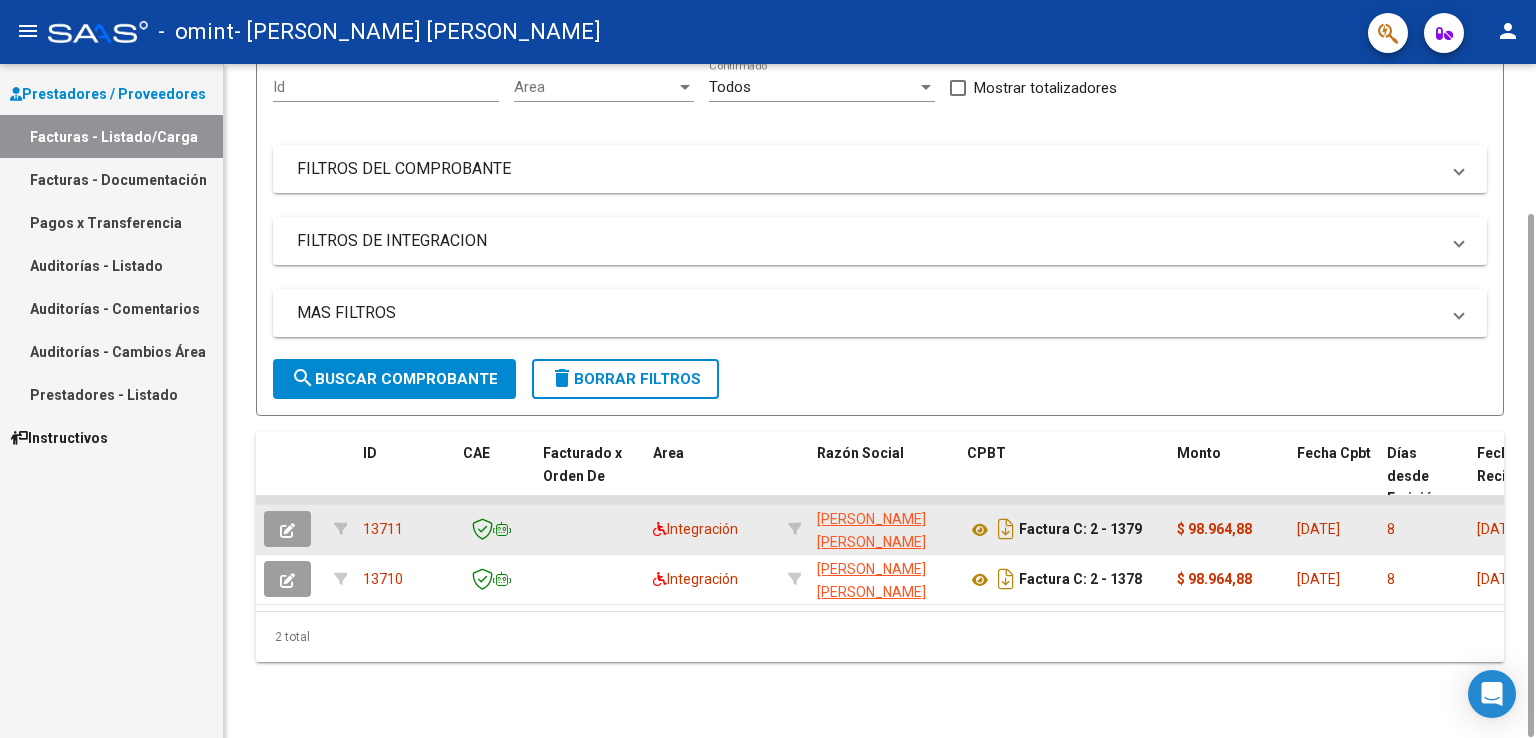 click 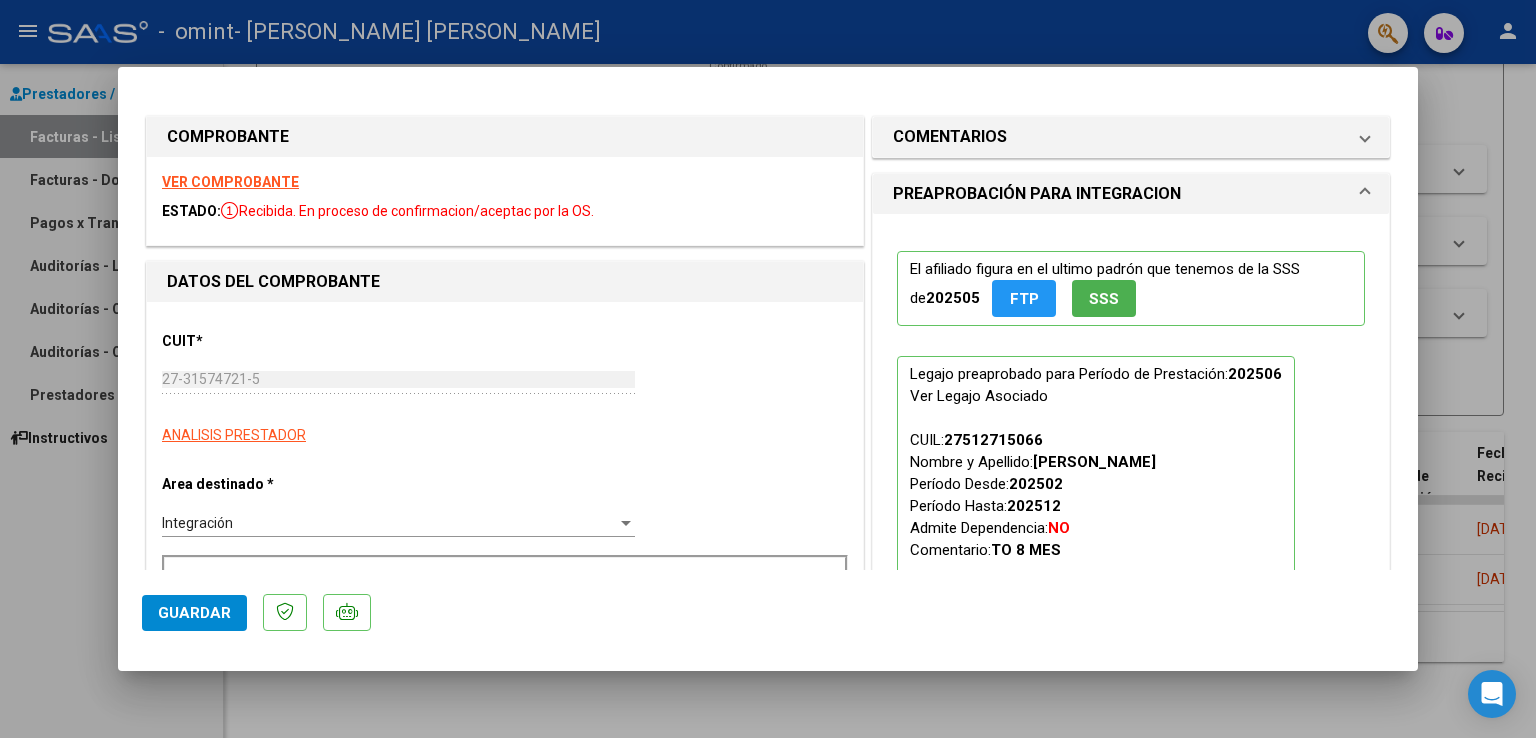 click on "El afiliado figura en el ultimo padrón que tenemos de la SSS de  202505     FTP SSS" at bounding box center (1131, 288) 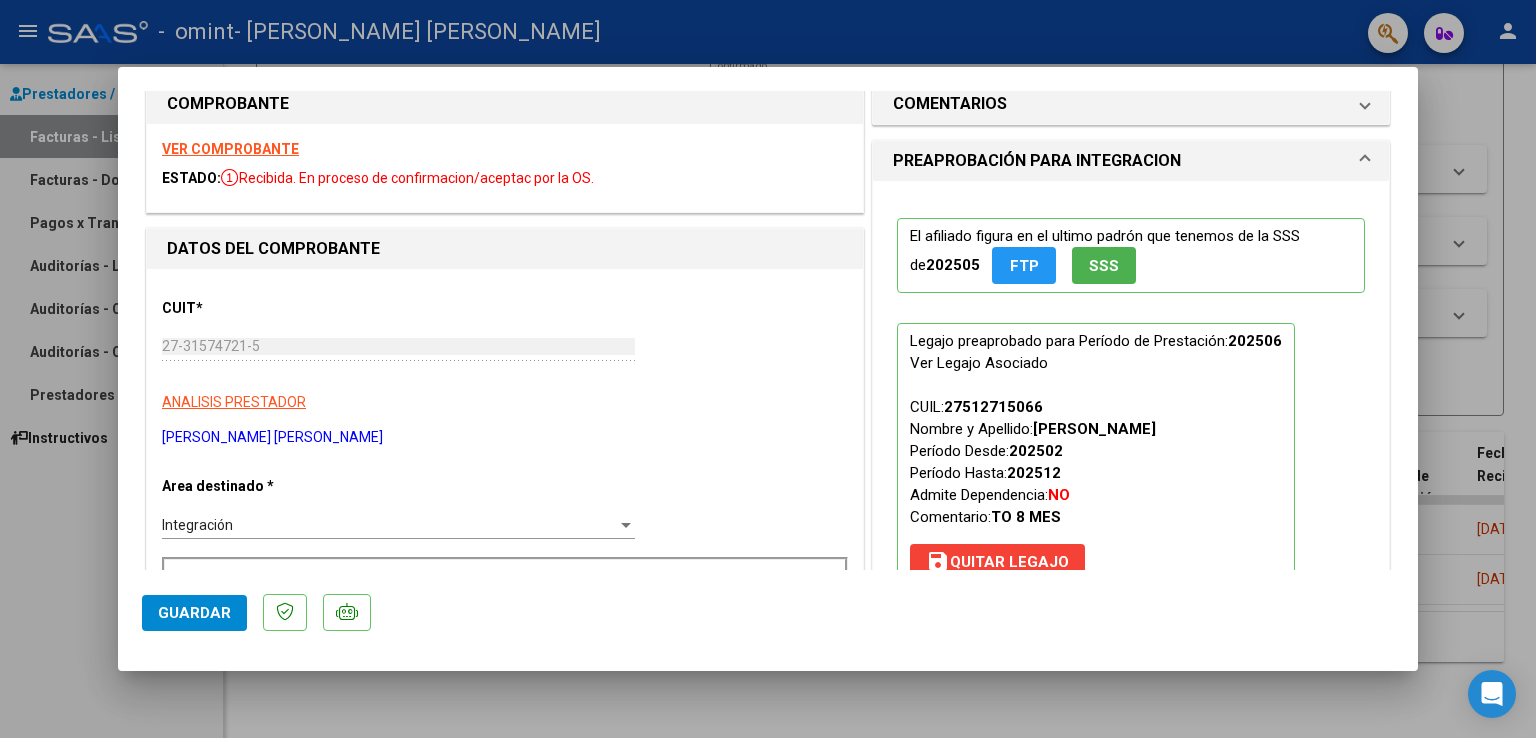 scroll, scrollTop: 0, scrollLeft: 0, axis: both 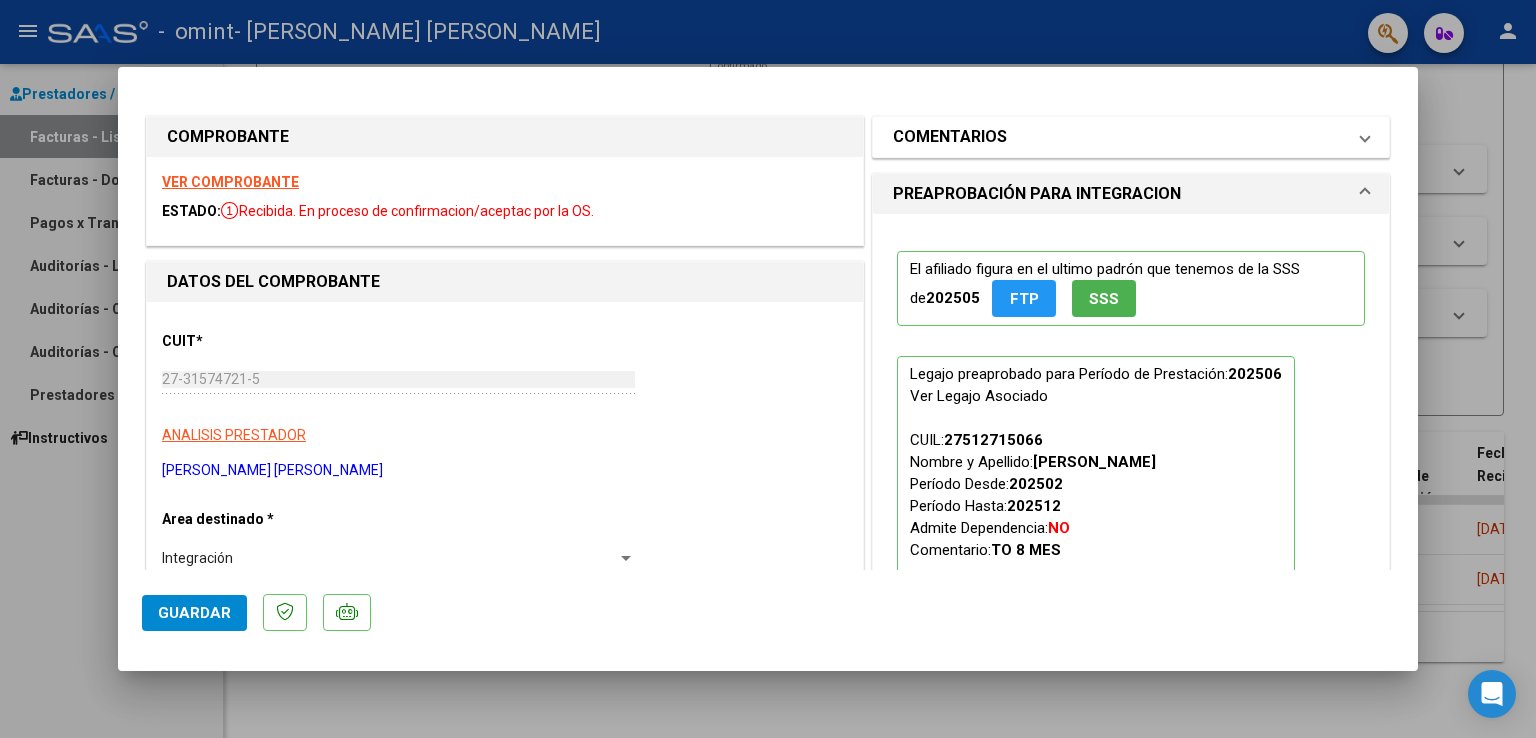 click on "COMENTARIOS" at bounding box center [950, 137] 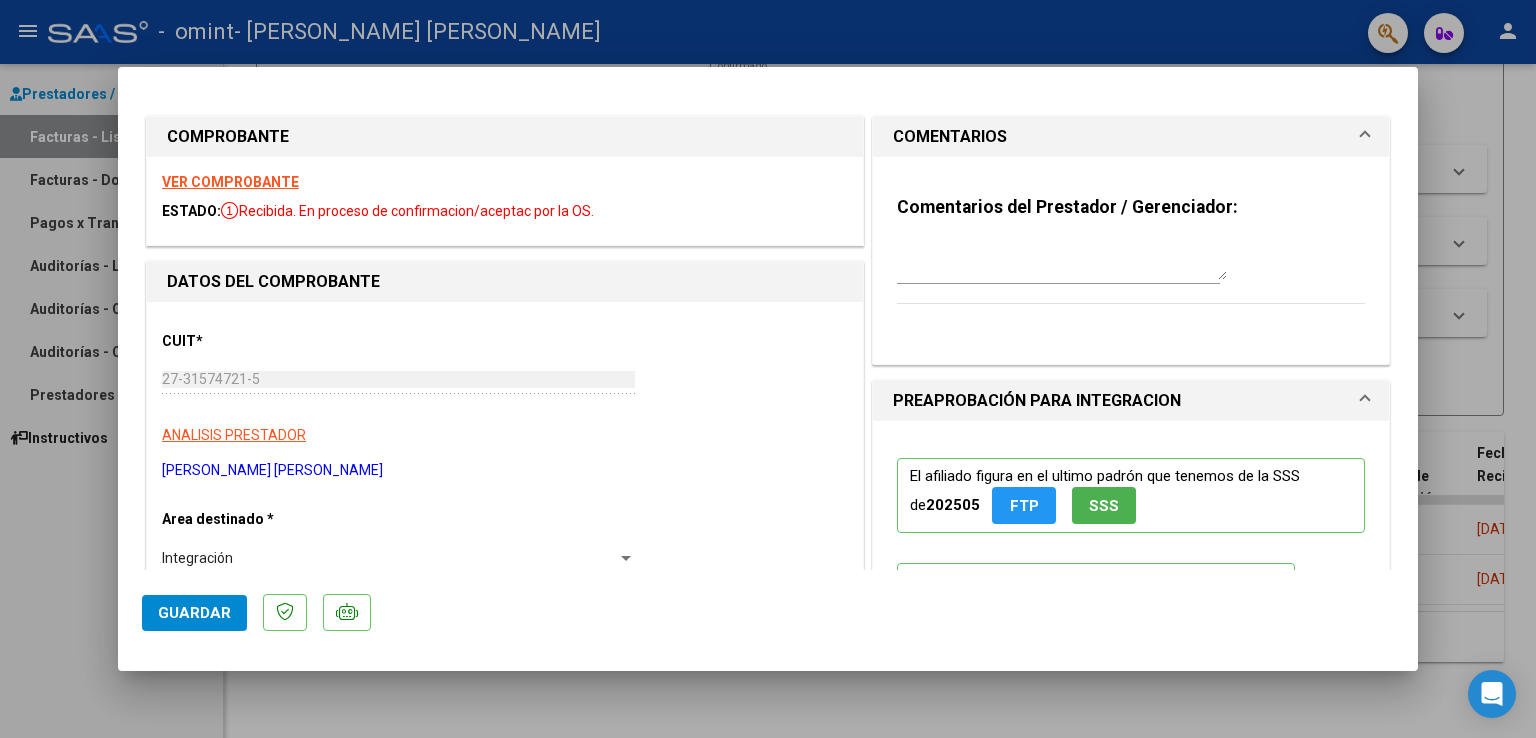 click on "PREAPROBACIÓN PARA INTEGRACION" at bounding box center [1037, 401] 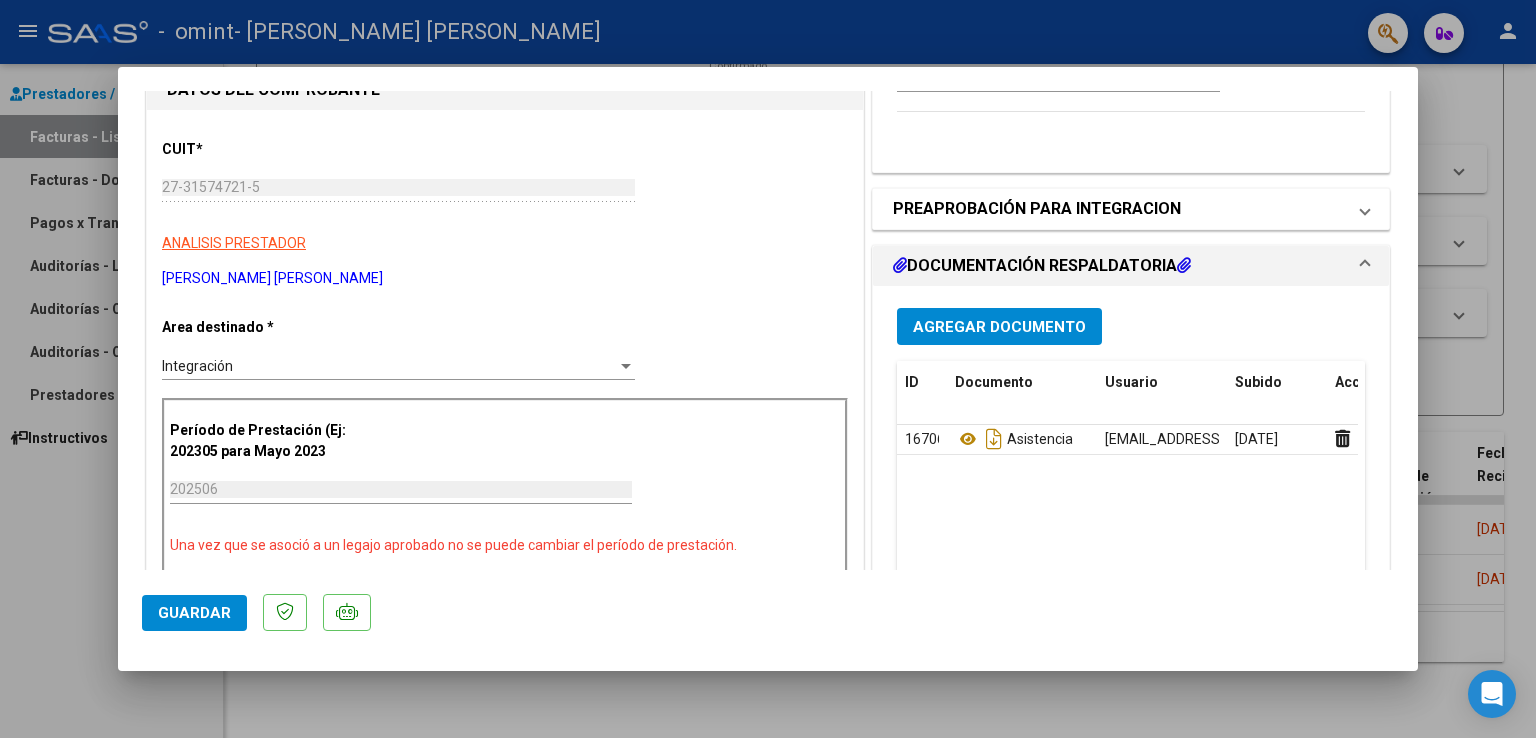 scroll, scrollTop: 200, scrollLeft: 0, axis: vertical 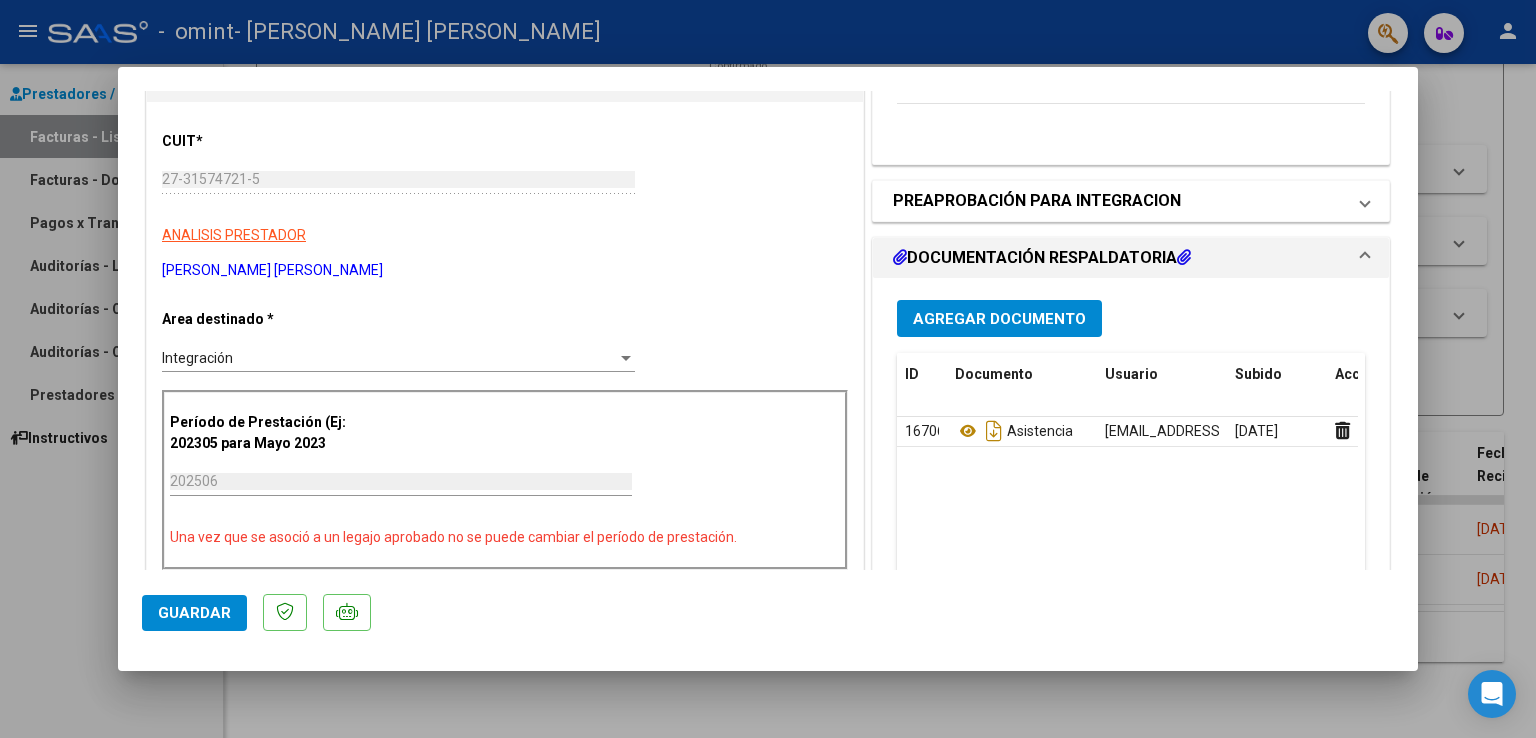 click on "PREAPROBACIÓN PARA INTEGRACION" at bounding box center [1037, 201] 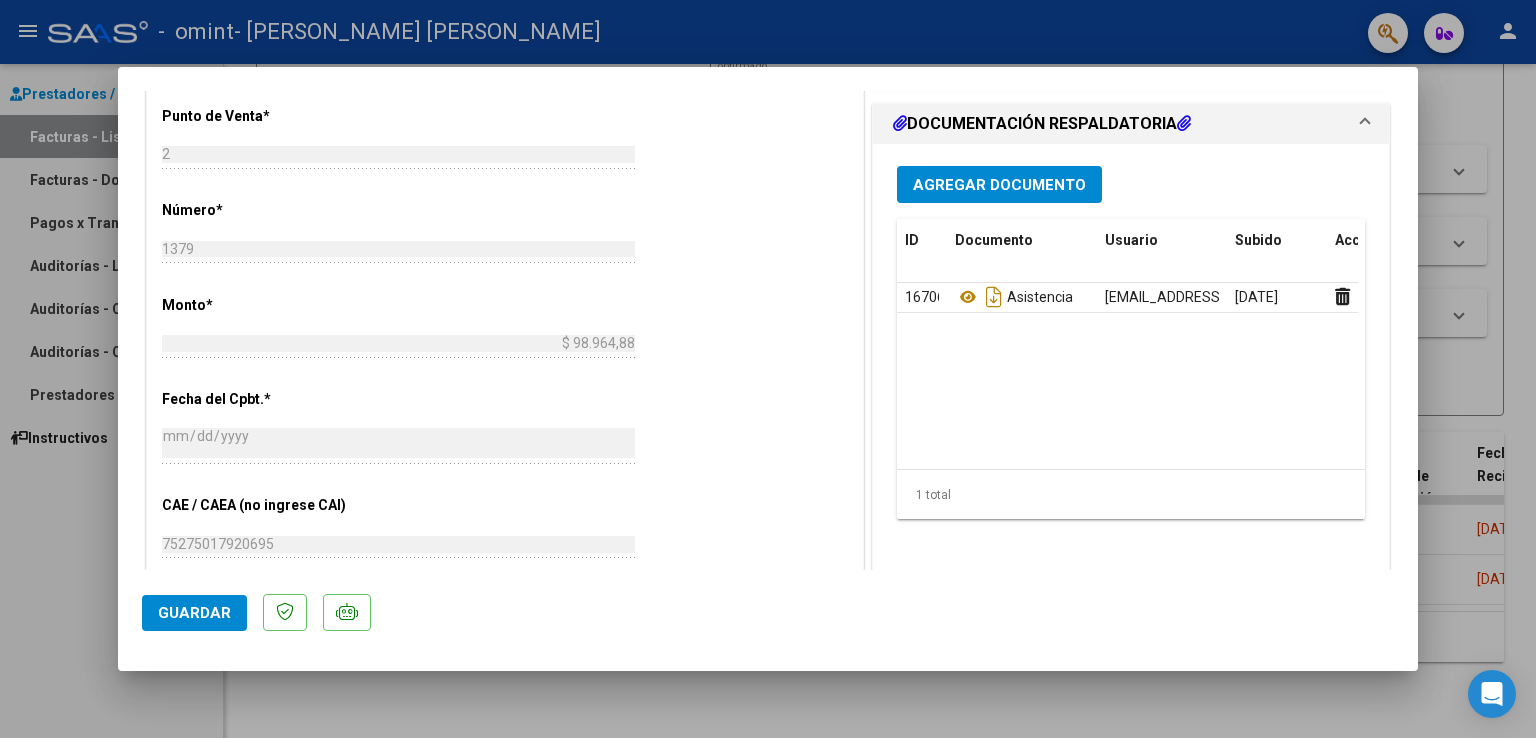 scroll, scrollTop: 800, scrollLeft: 0, axis: vertical 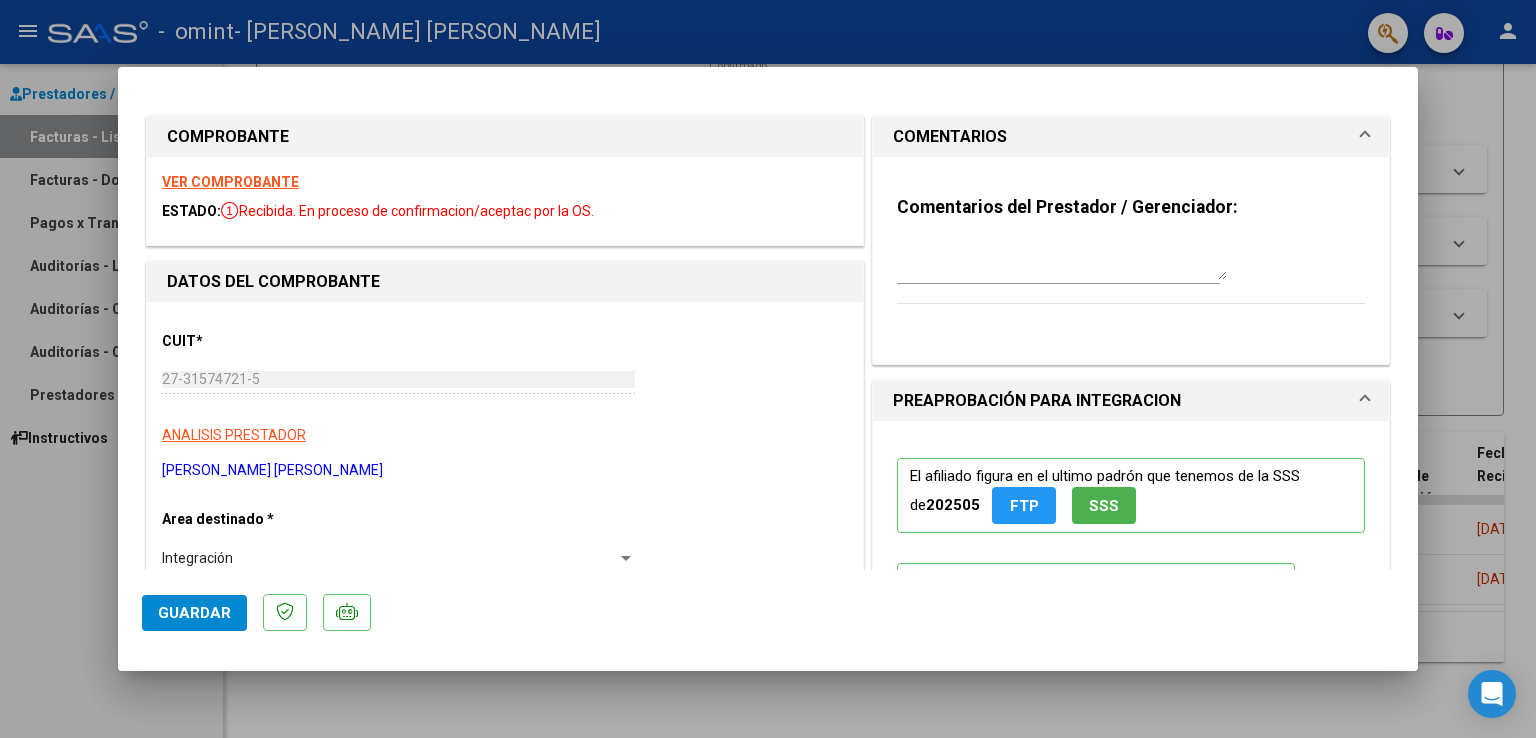 click at bounding box center (768, 369) 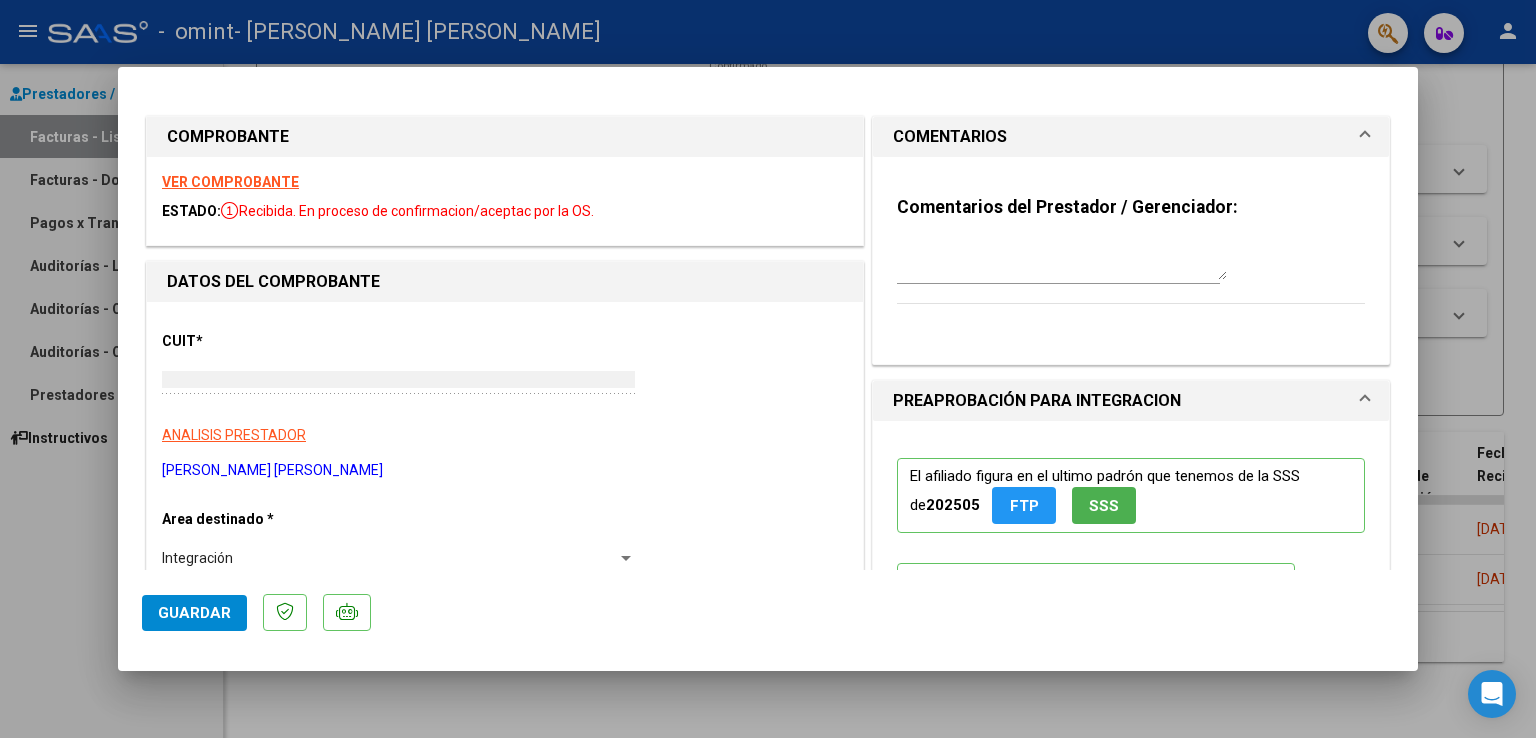 scroll, scrollTop: 0, scrollLeft: 0, axis: both 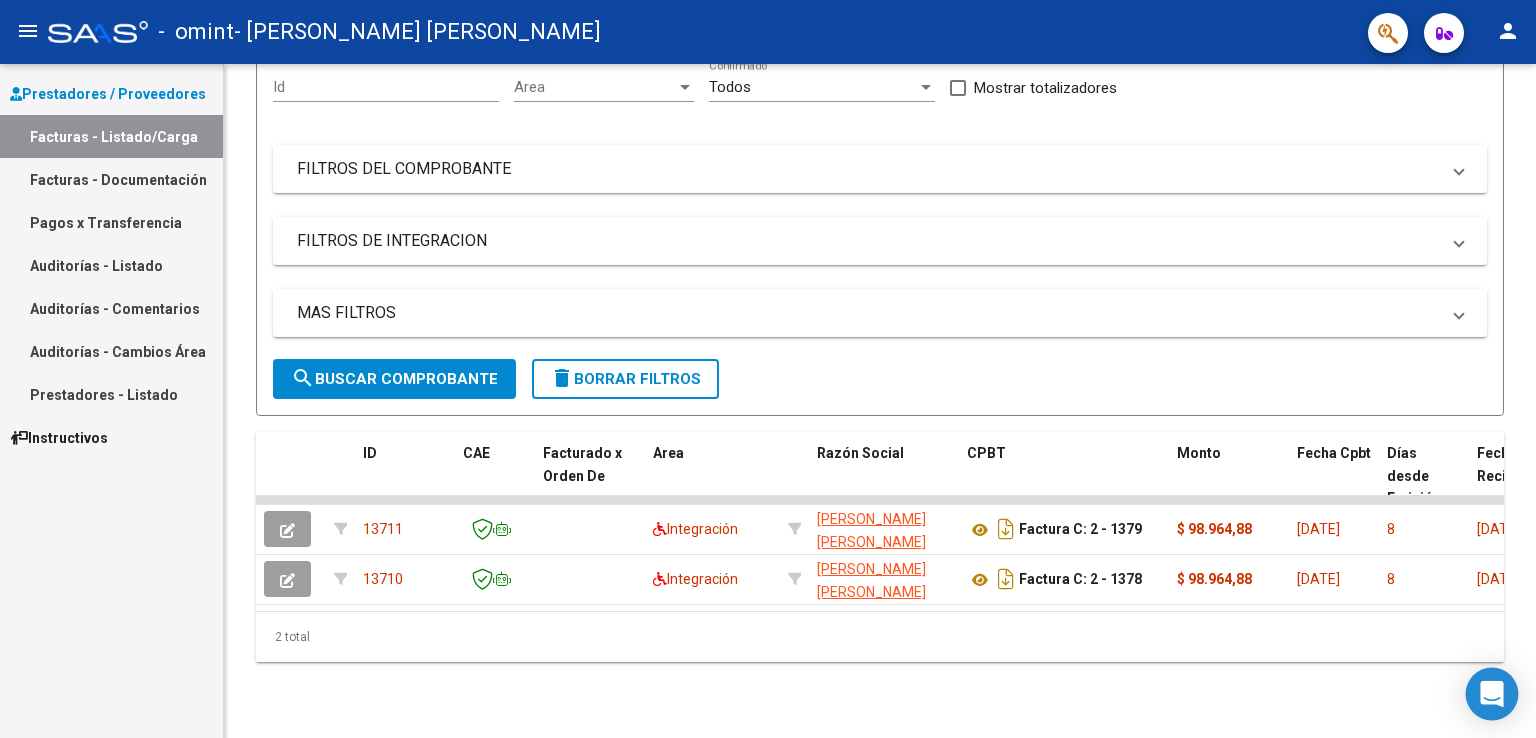 click at bounding box center (1492, 694) 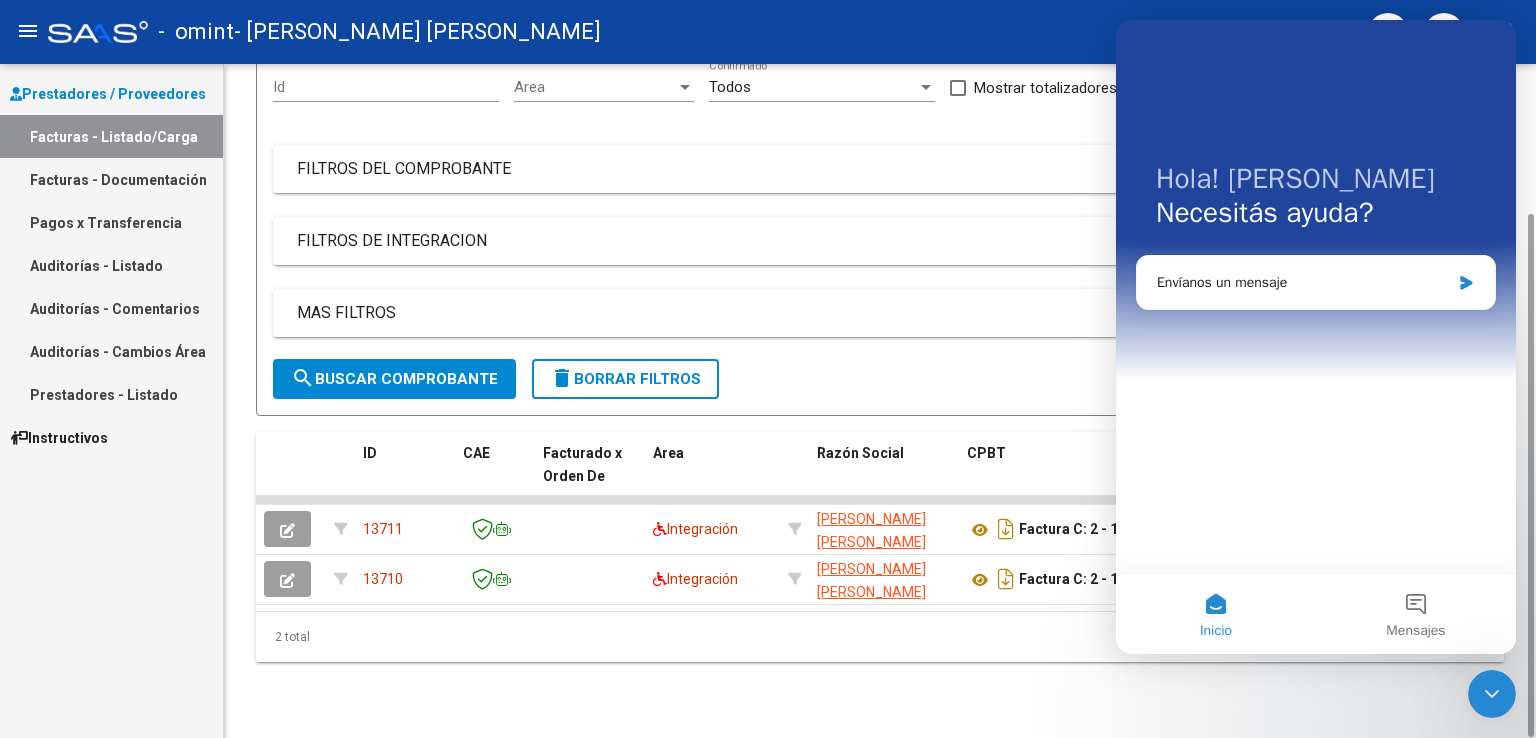 scroll, scrollTop: 0, scrollLeft: 0, axis: both 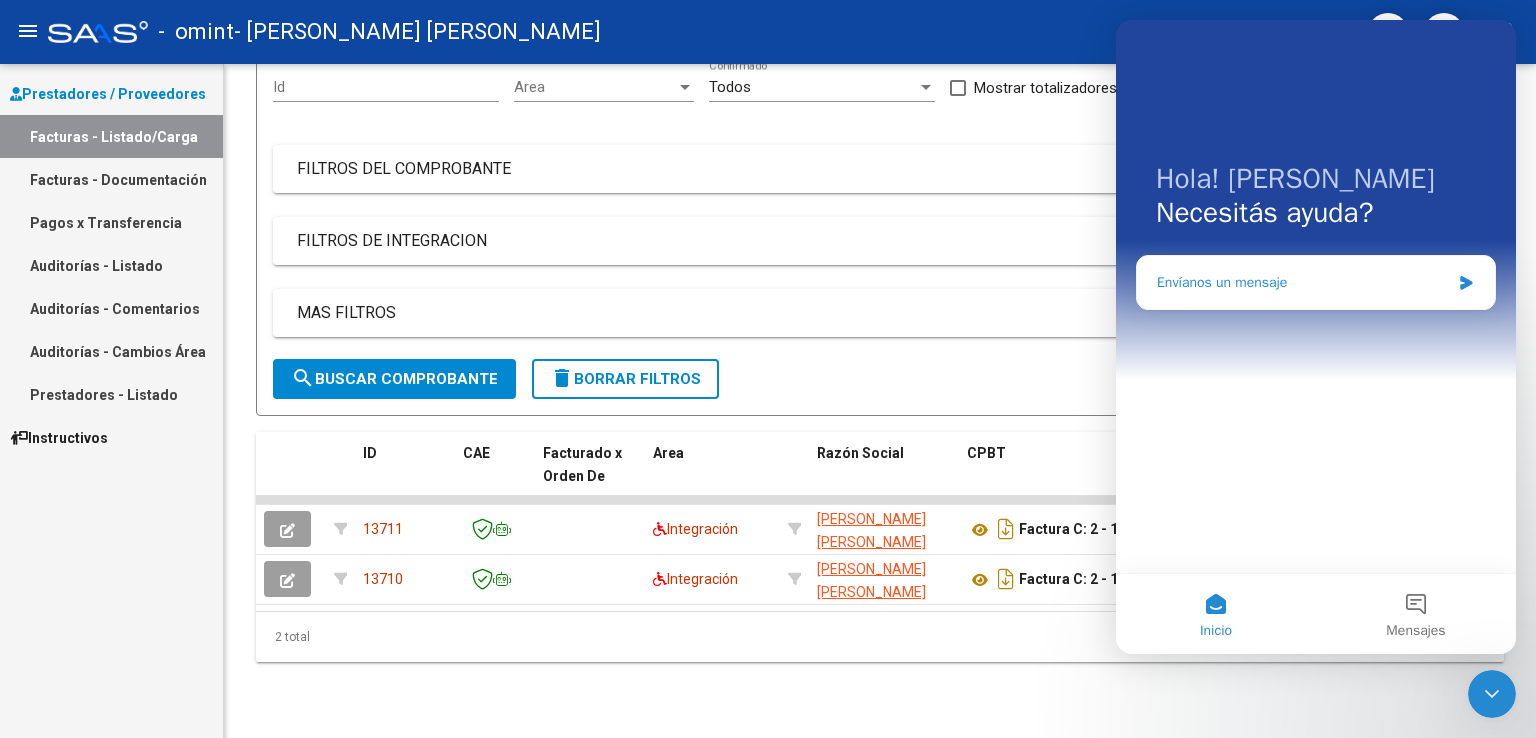 click on "Envíanos un mensaje" at bounding box center (1316, 282) 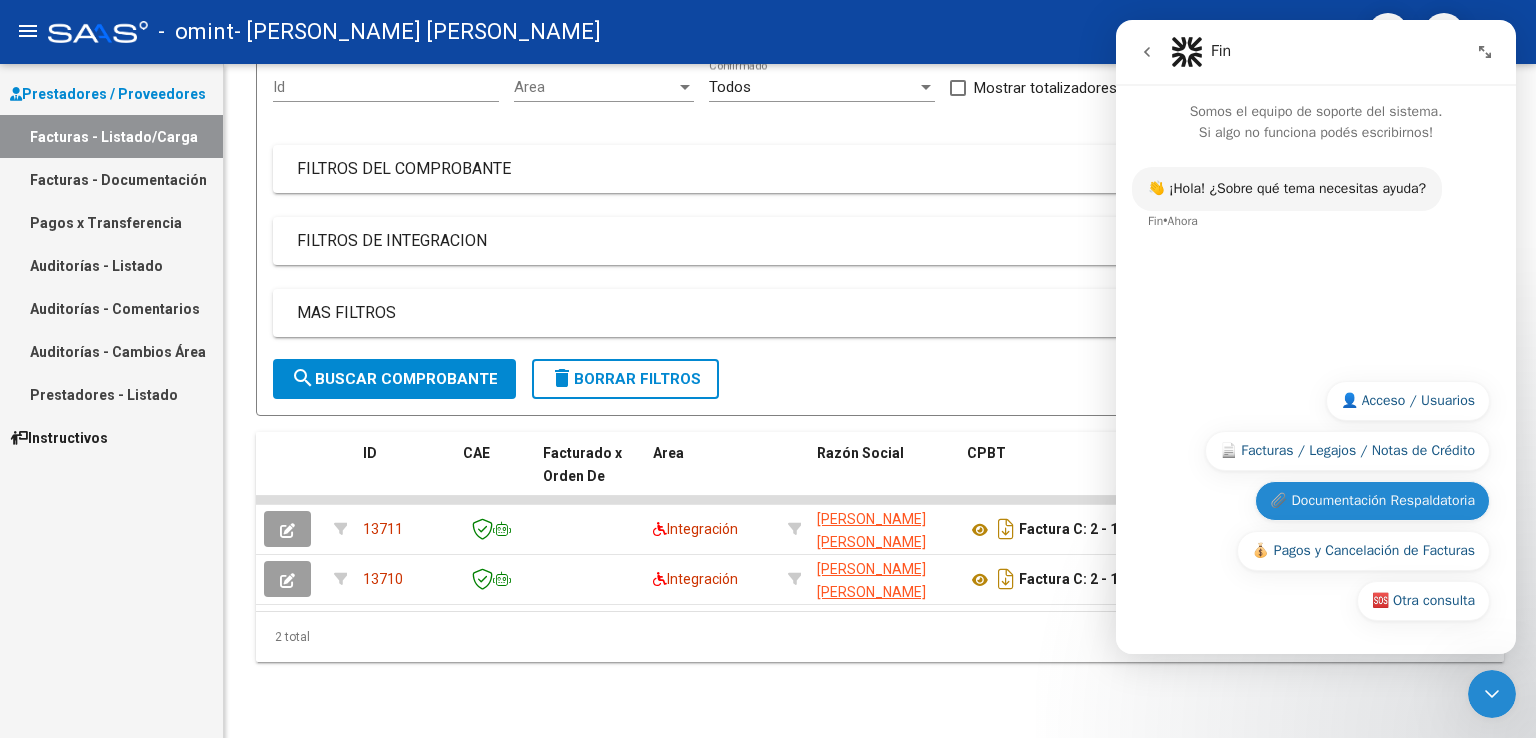 click on "📎 Documentación Respaldatoria" at bounding box center (1372, 501) 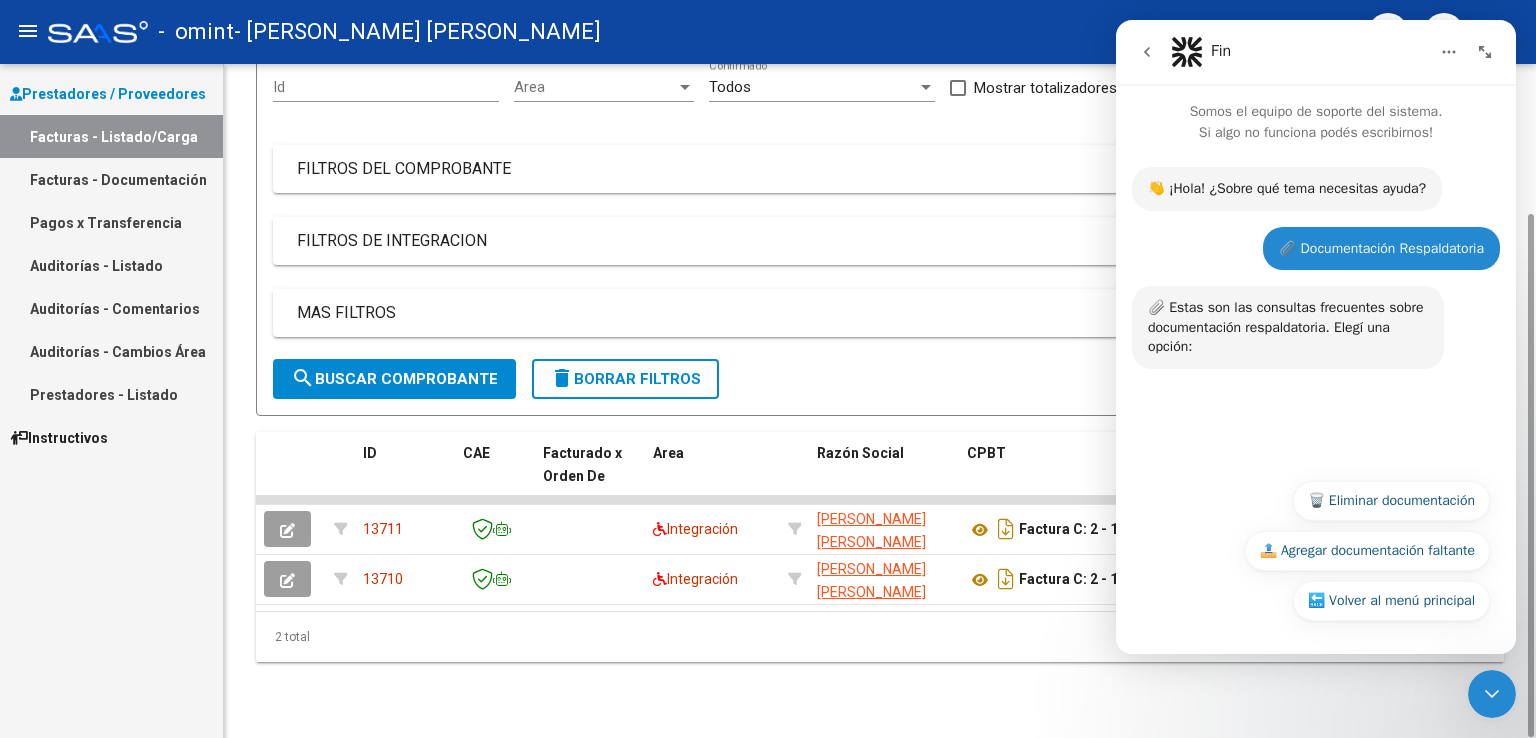 click on "2 total" 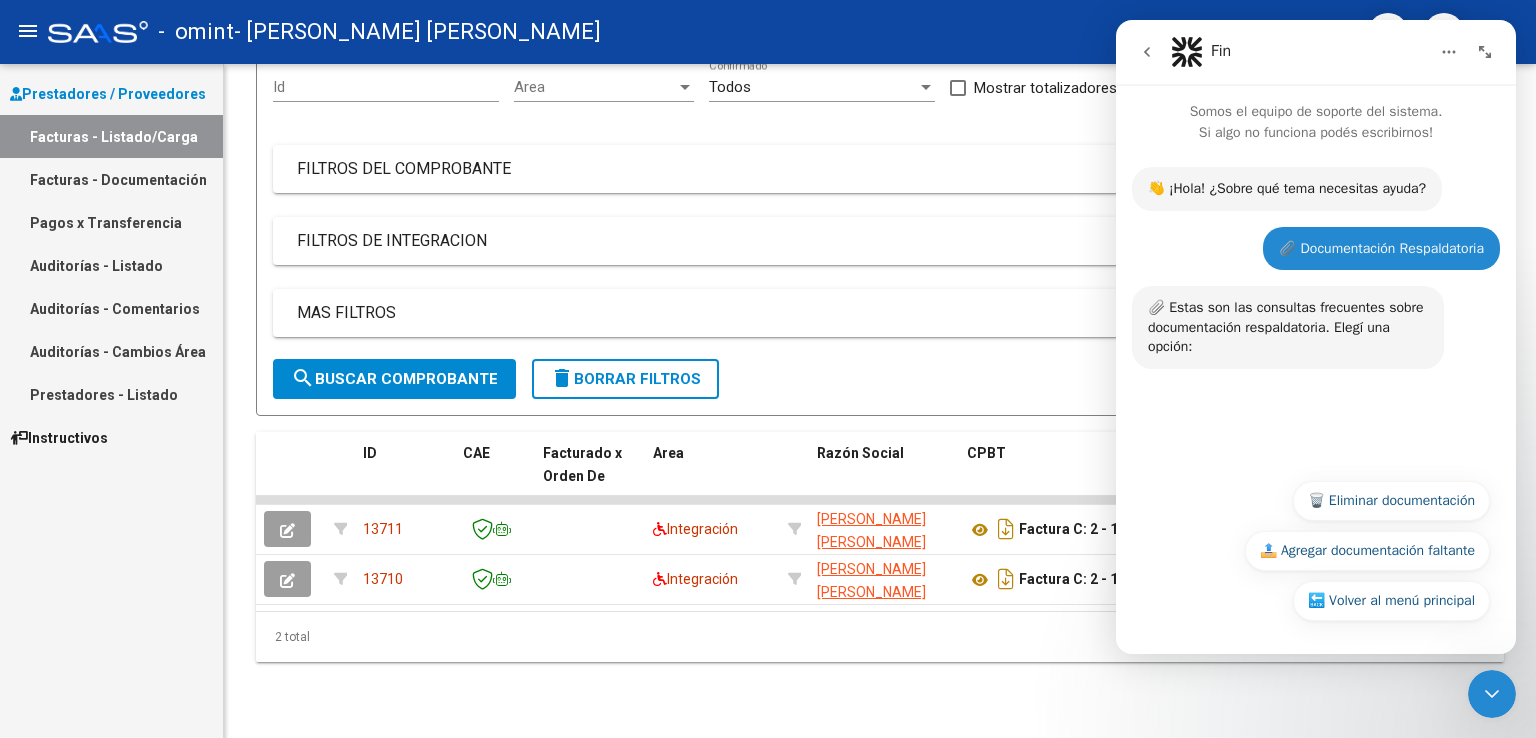 click 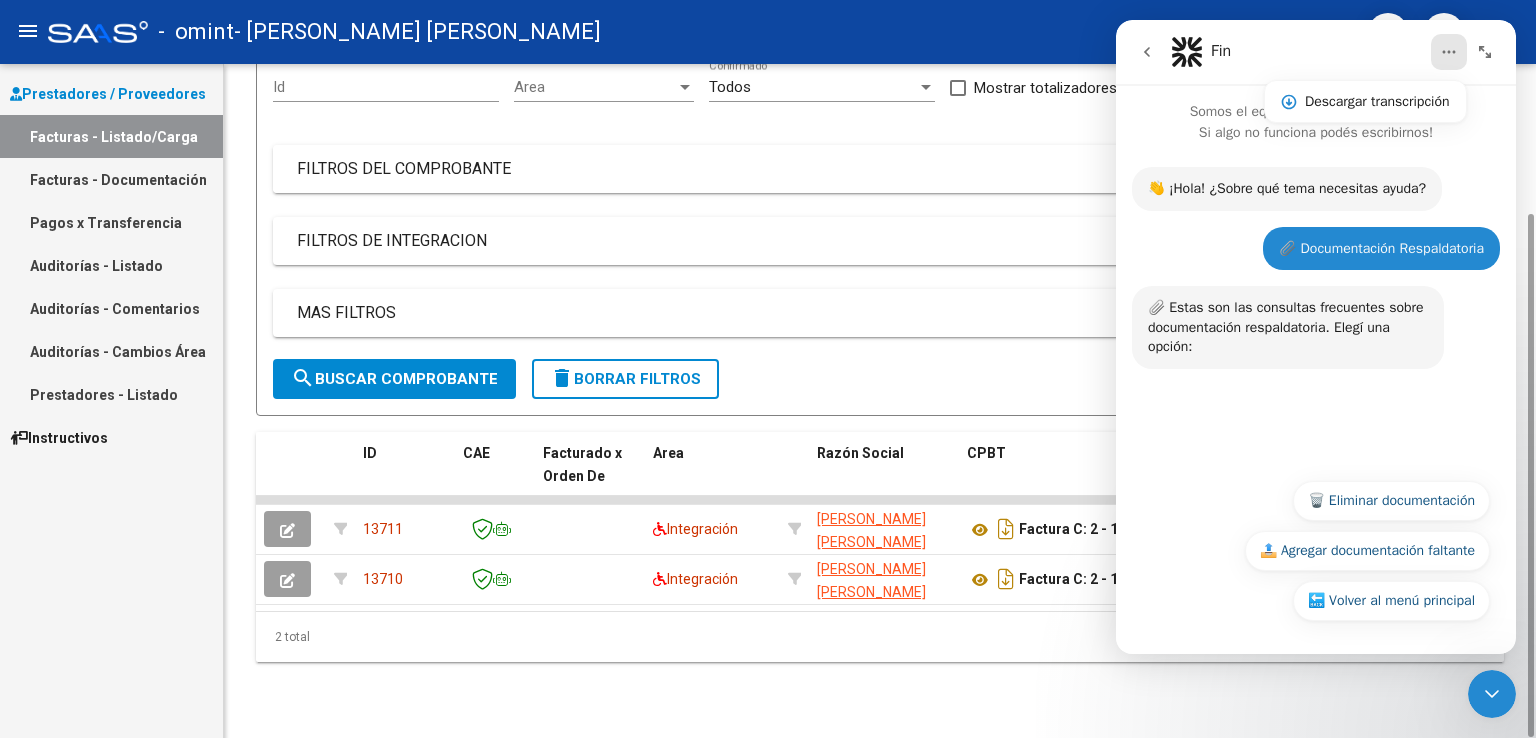 click on "FILTROS DEL COMPROBANTE" at bounding box center (880, 169) 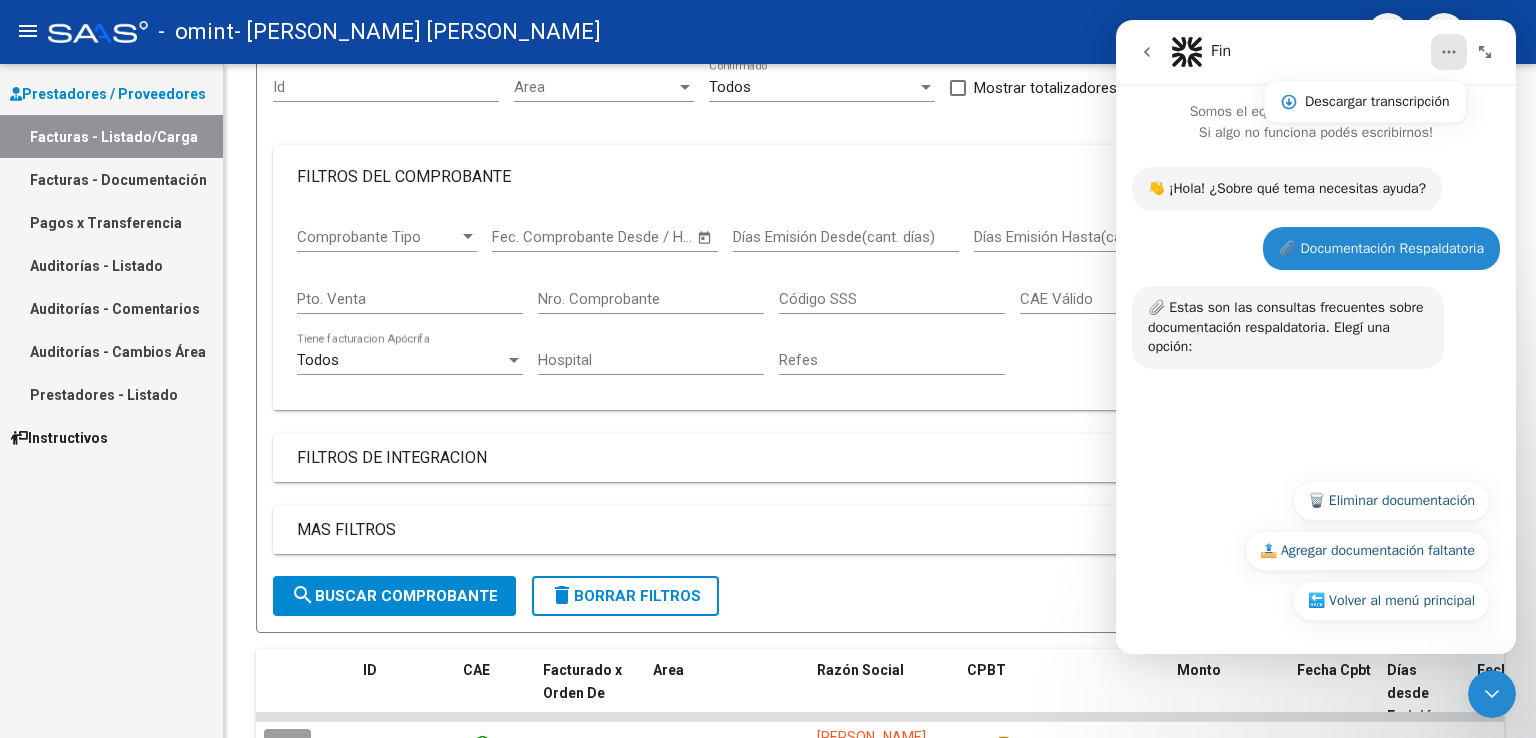 click on "Prestadores / Proveedores Facturas - Listado/Carga Facturas - Documentación Pagos x Transferencia Auditorías - Listado Auditorías - Comentarios Auditorías - Cambios Área Prestadores - Listado    Instructivos" at bounding box center [111, 401] 